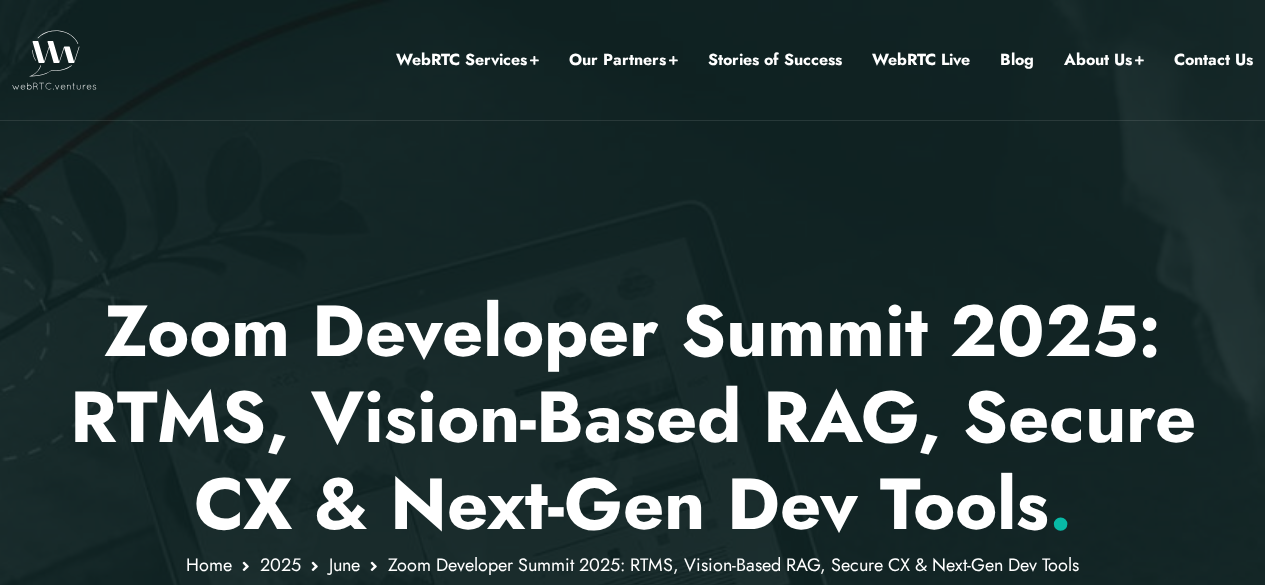 scroll, scrollTop: 0, scrollLeft: 0, axis: both 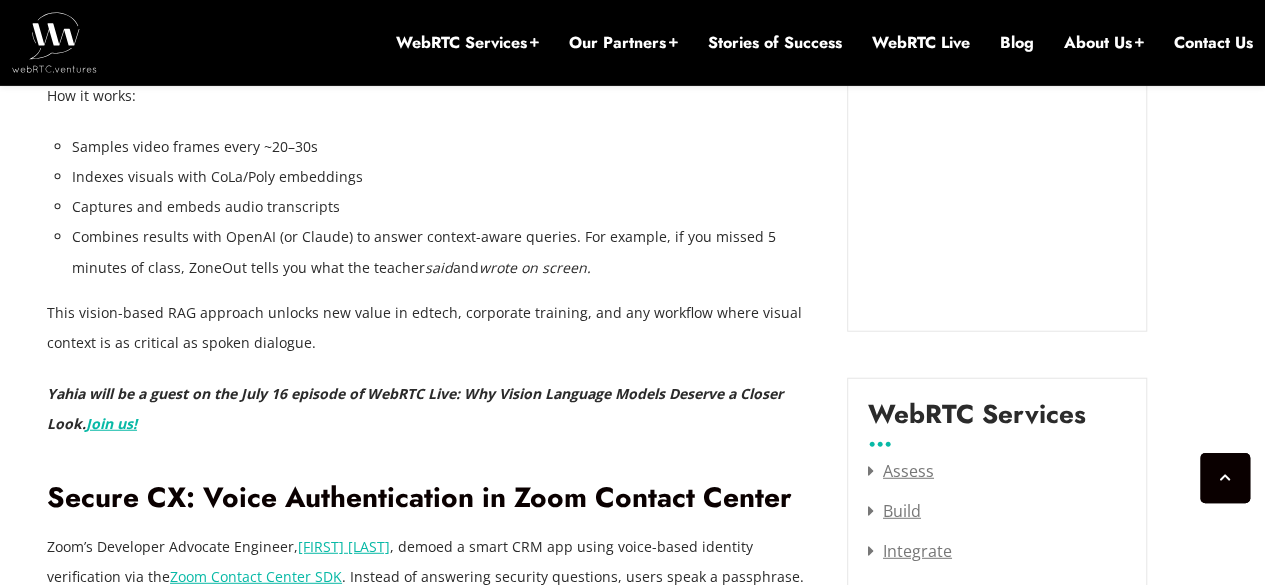 click on "Join us!" at bounding box center [111, 423] 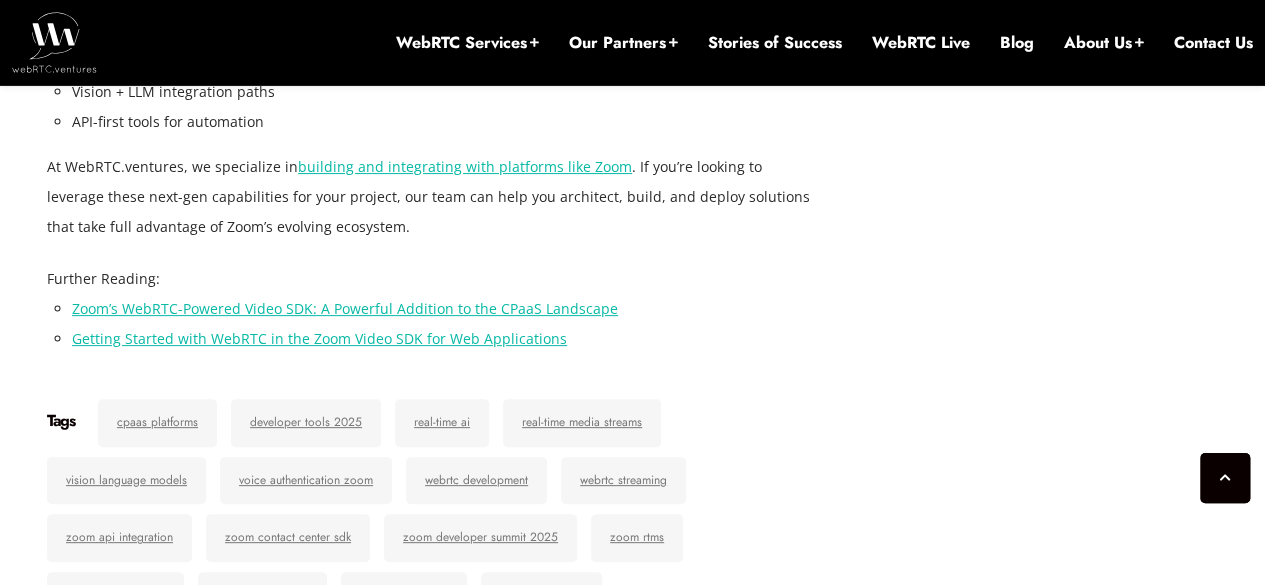 scroll, scrollTop: 3925, scrollLeft: 0, axis: vertical 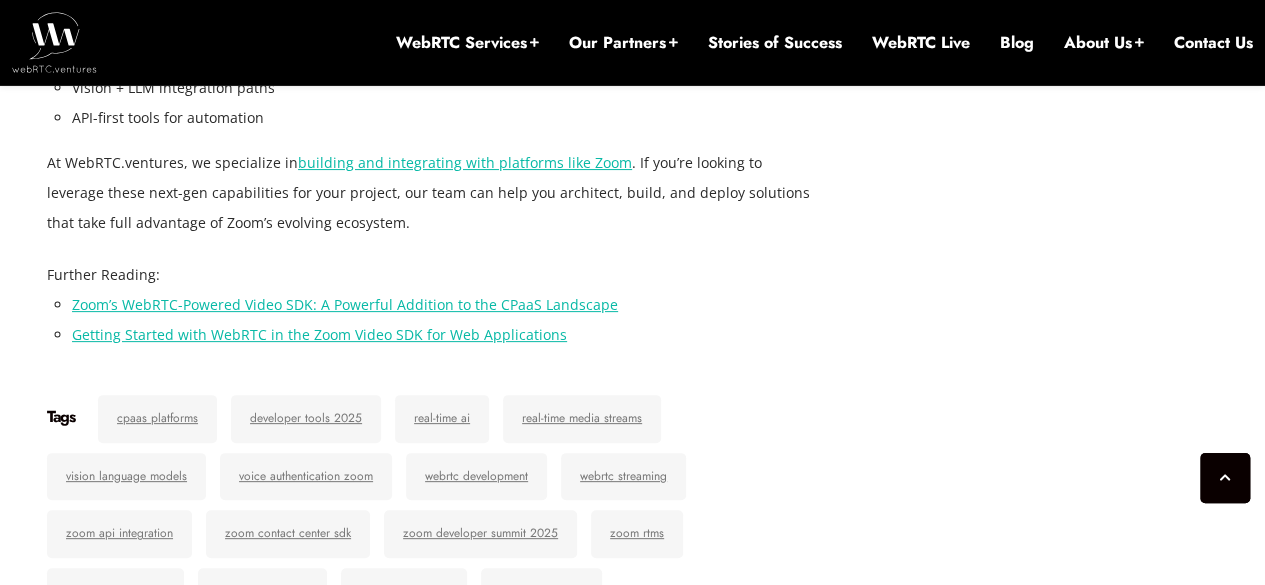 click on "Getting Started with WebRTC in the Zoom Video SDK for Web Applications" at bounding box center (319, 334) 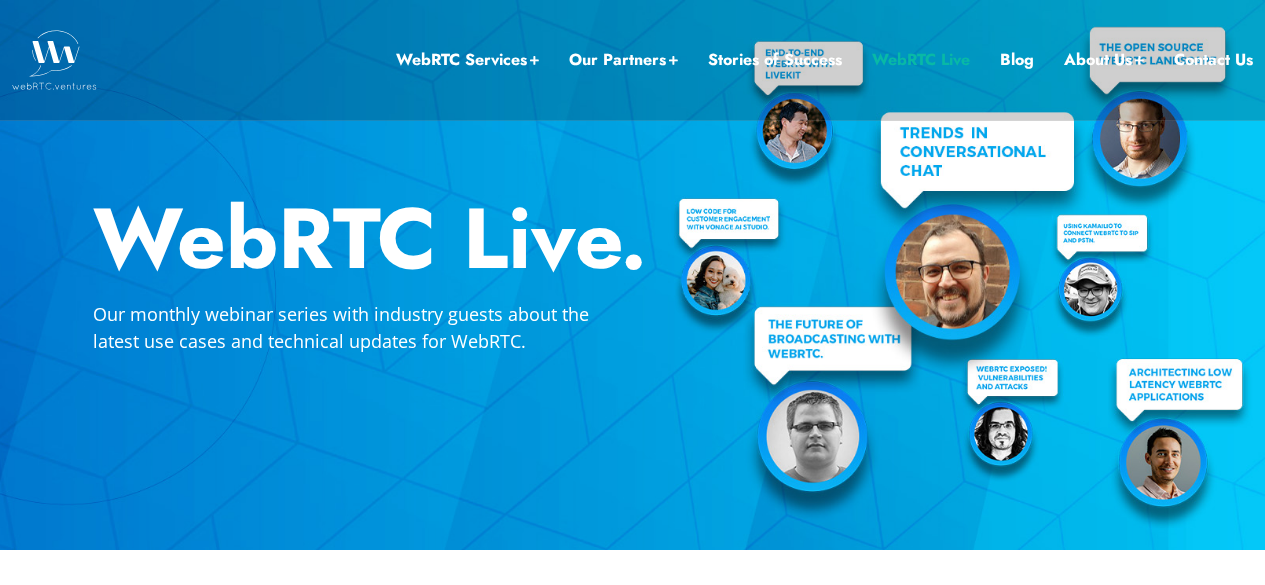 scroll, scrollTop: 0, scrollLeft: 0, axis: both 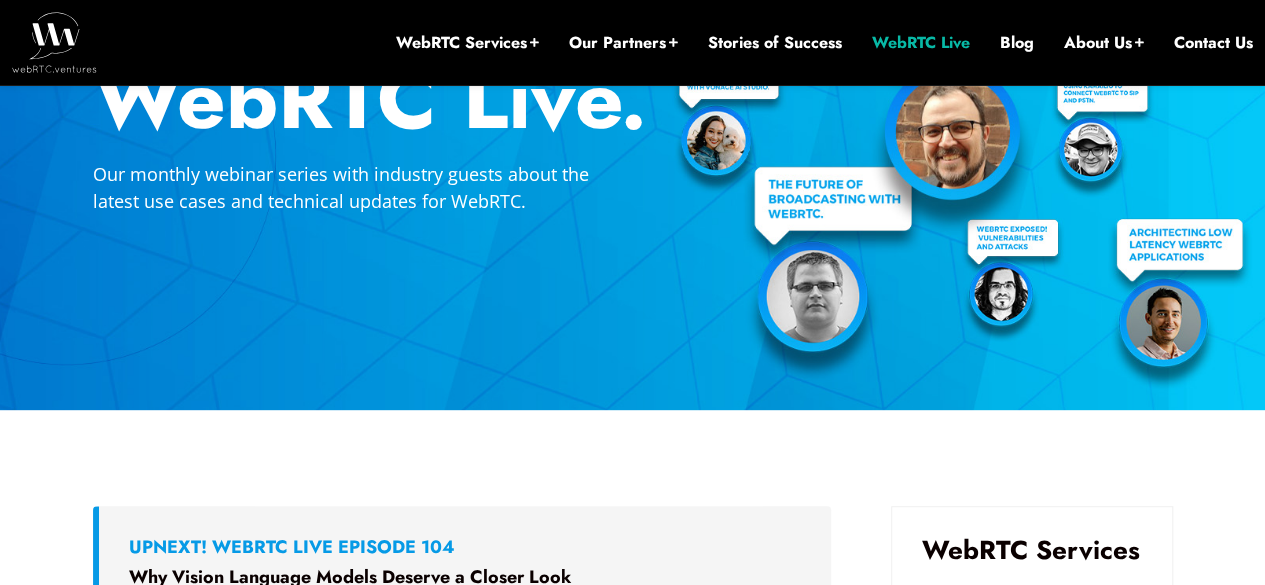 click on "WebRTC Live" at bounding box center (921, 42) 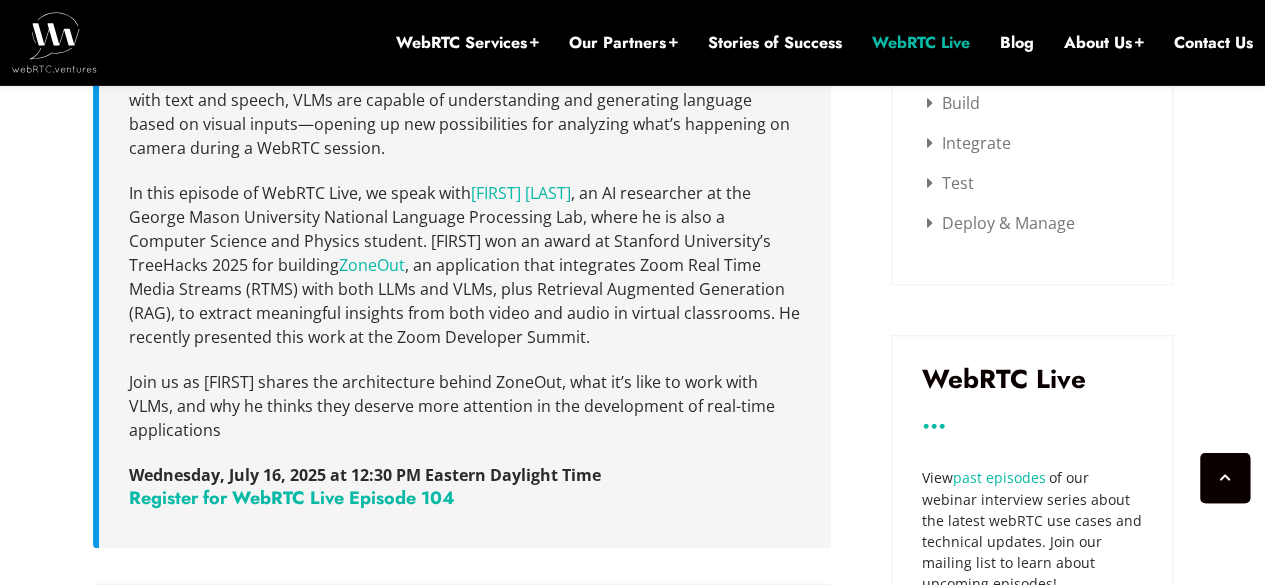 scroll, scrollTop: 865, scrollLeft: 0, axis: vertical 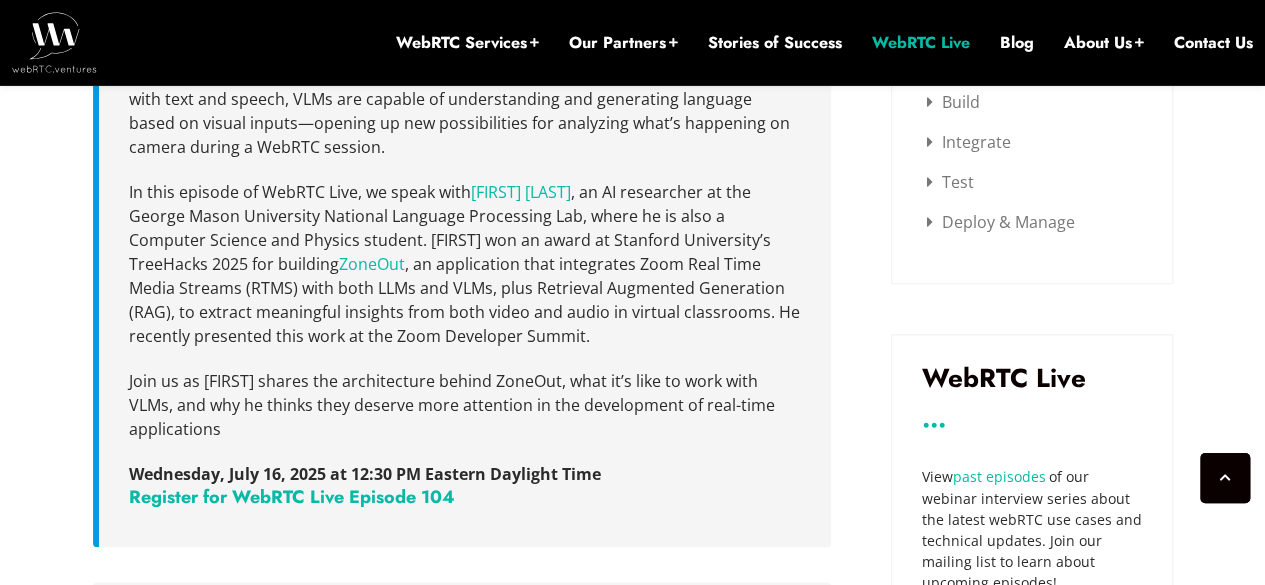 click on "Wednesday, July 16, 2025 at 12:30 PM Eastern Daylight Time" at bounding box center (365, 474) 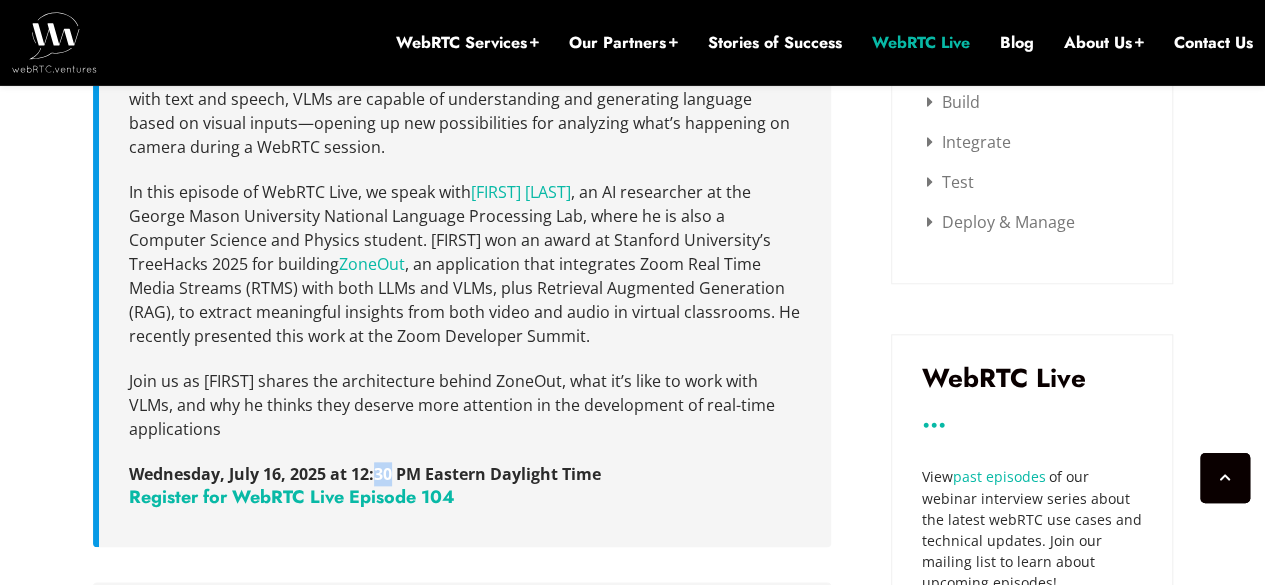 click on "Wednesday, July 16, 2025 at 12:30 PM Eastern Daylight Time" at bounding box center (365, 474) 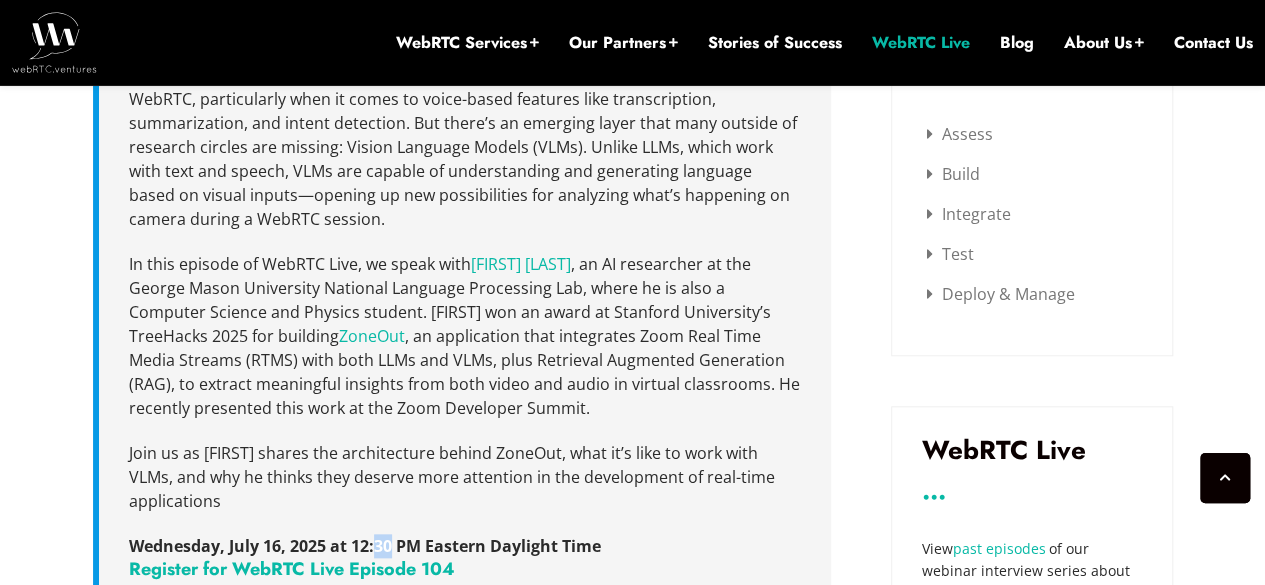 scroll, scrollTop: 792, scrollLeft: 0, axis: vertical 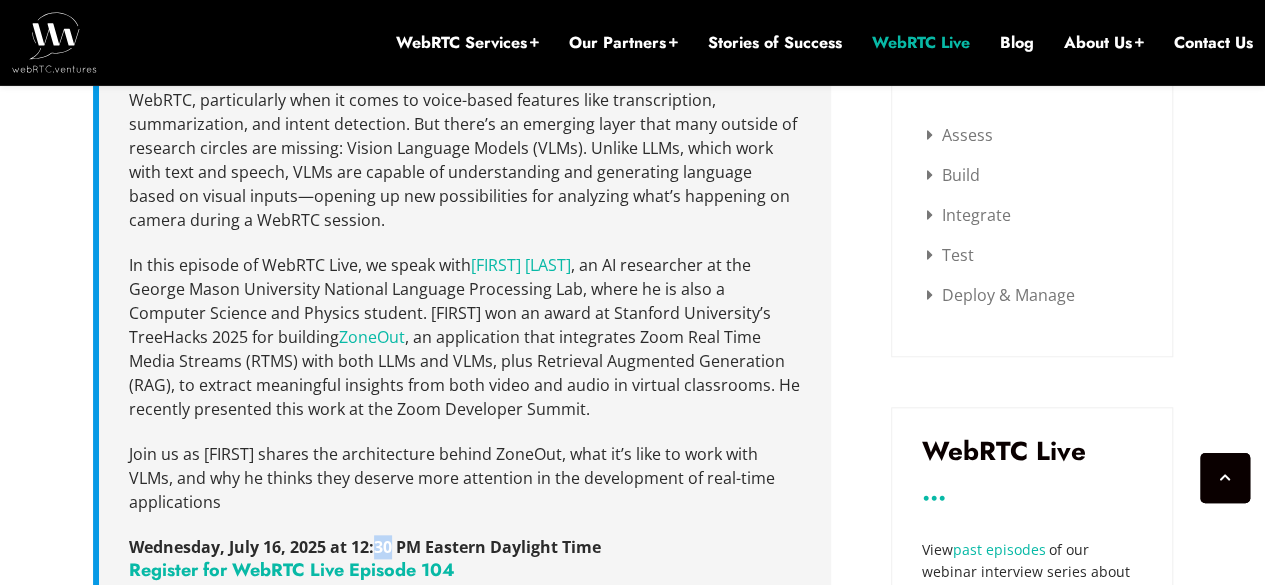 click on "Register for WebRTC Live Episode 104" at bounding box center [292, 570] 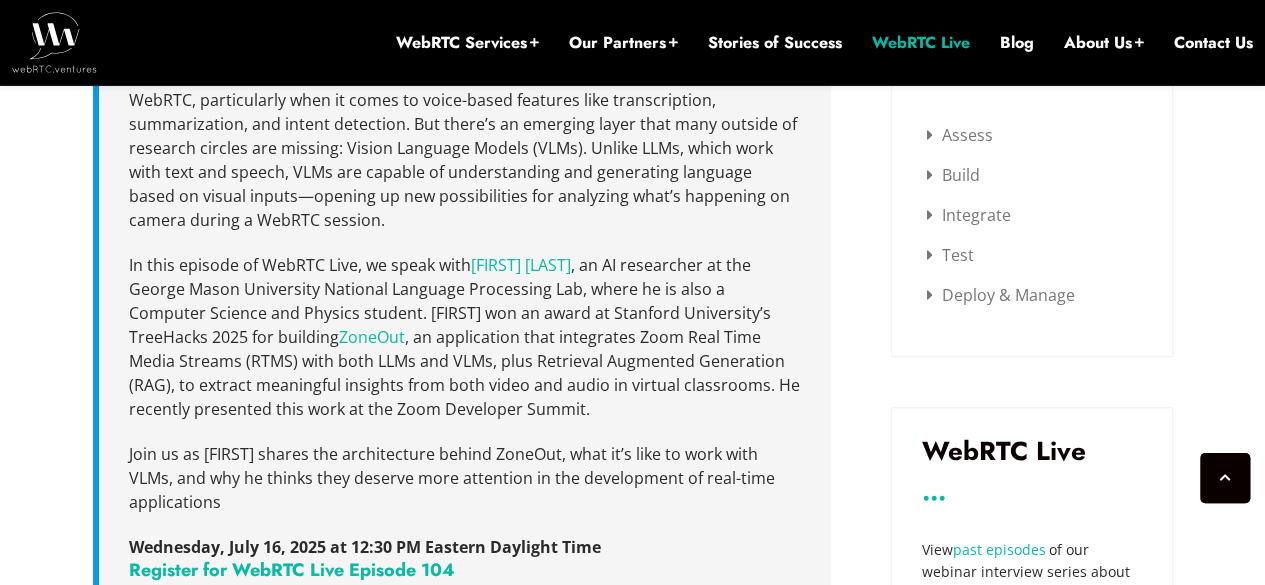 click on "Wednesday, July 16, 2025 at 12:30 PM Eastern Daylight Time" at bounding box center (465, 547) 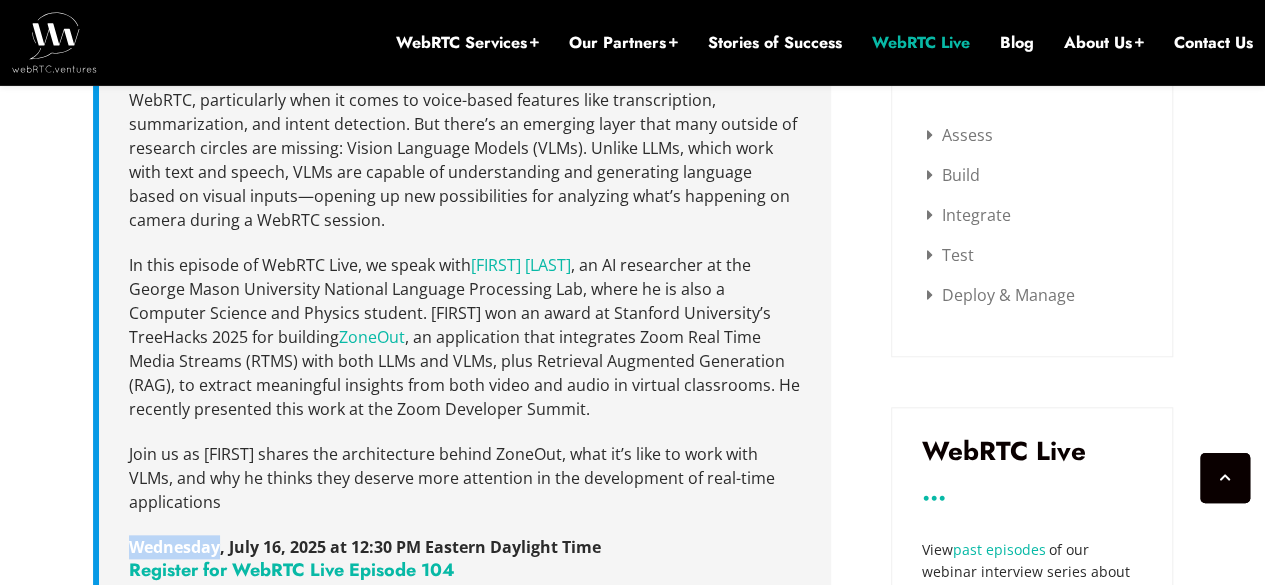 click on "Wednesday, July 16, 2025 at 12:30 PM Eastern Daylight Time" at bounding box center (365, 547) 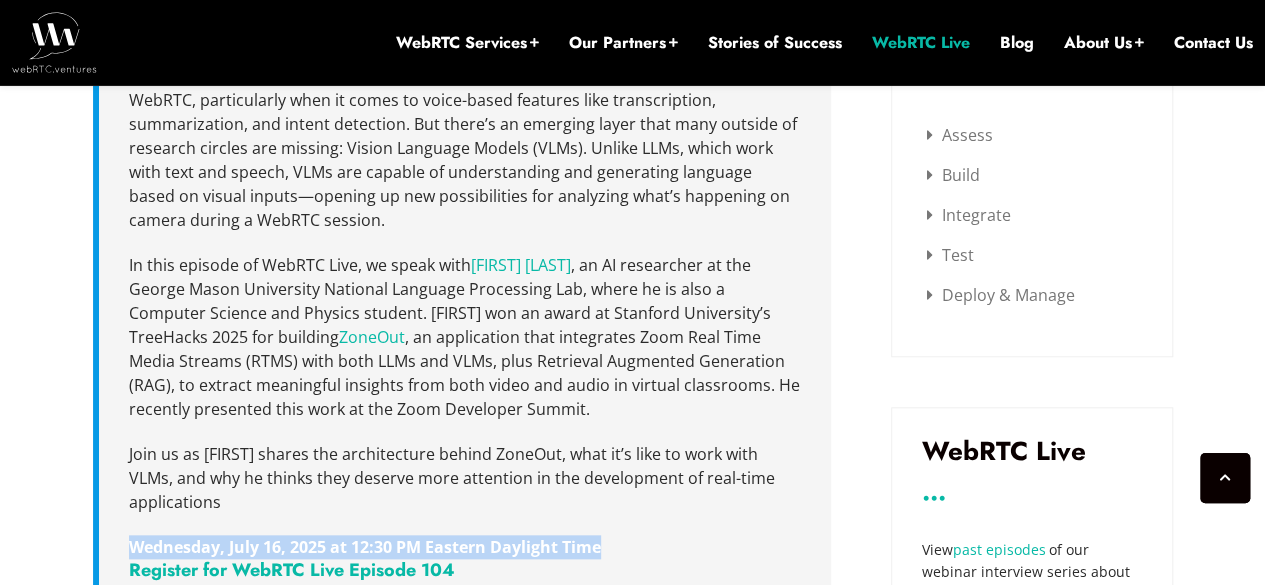click on "Wednesday, July 16, 2025 at 12:30 PM Eastern Daylight Time" at bounding box center (365, 547) 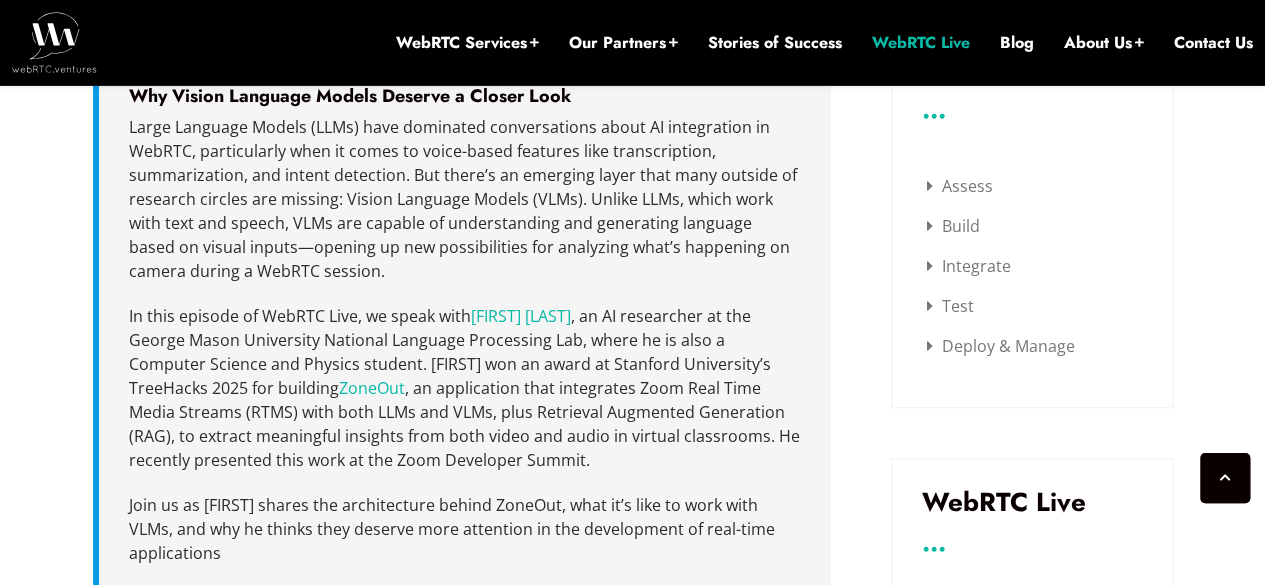 scroll, scrollTop: 742, scrollLeft: 0, axis: vertical 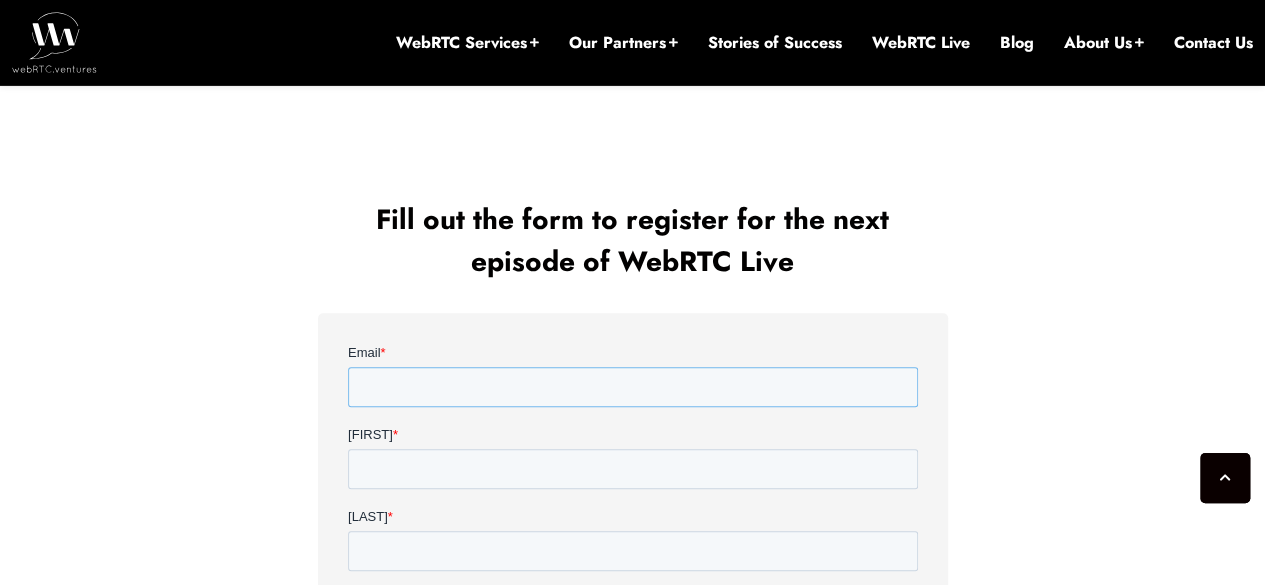 click on "Email *" at bounding box center (632, 387) 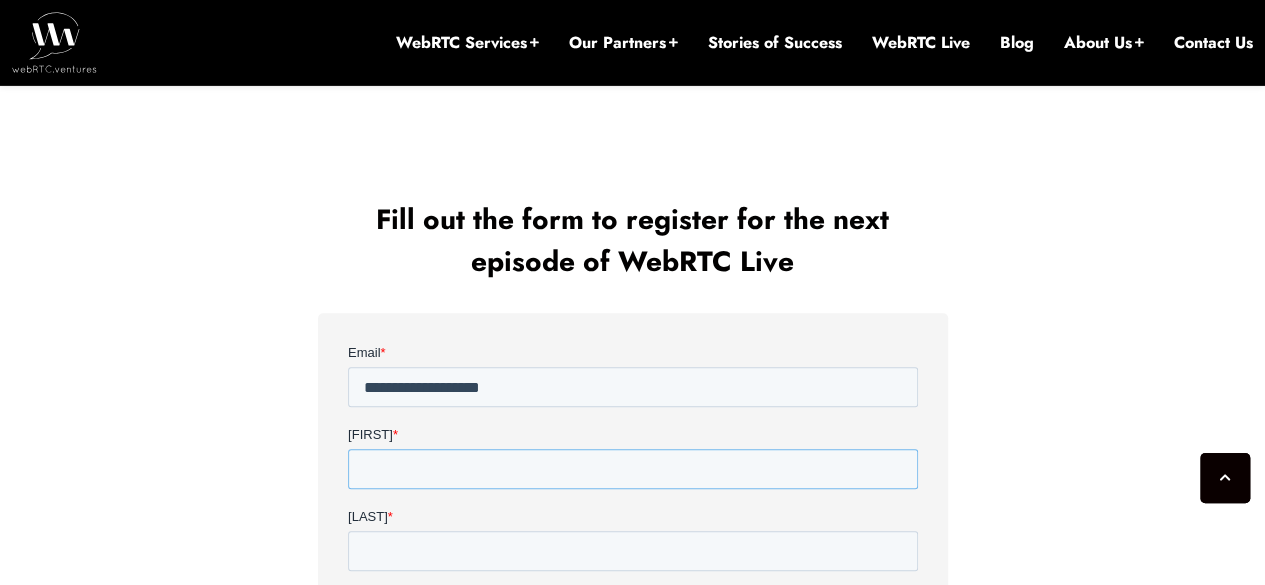 click on "First Name *" at bounding box center (632, 469) 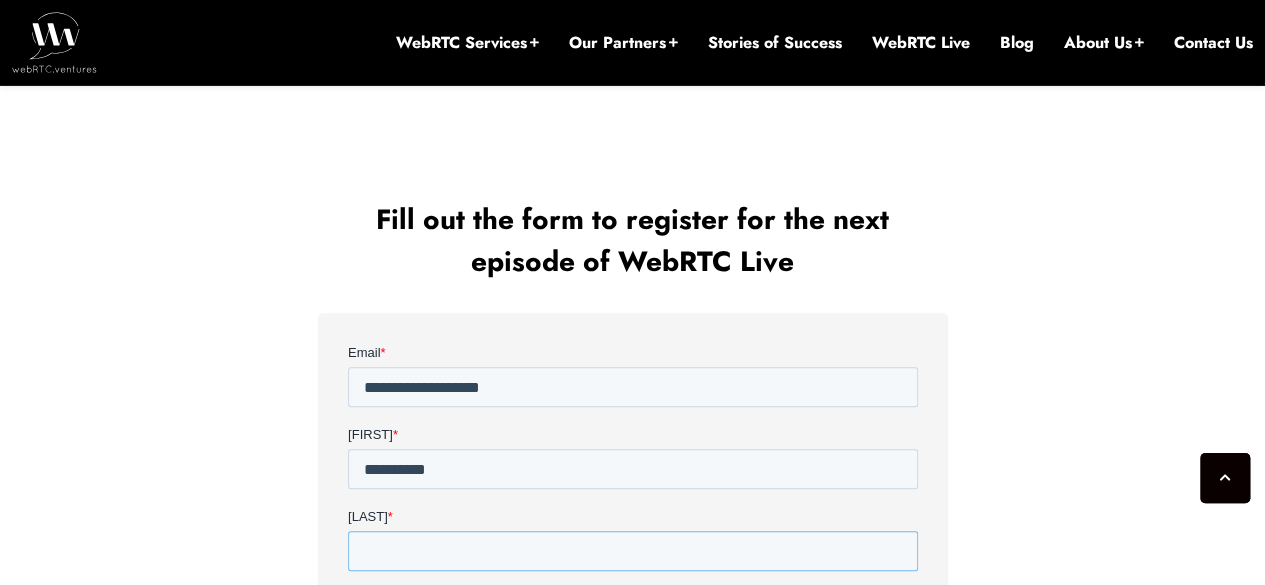 type on "*****" 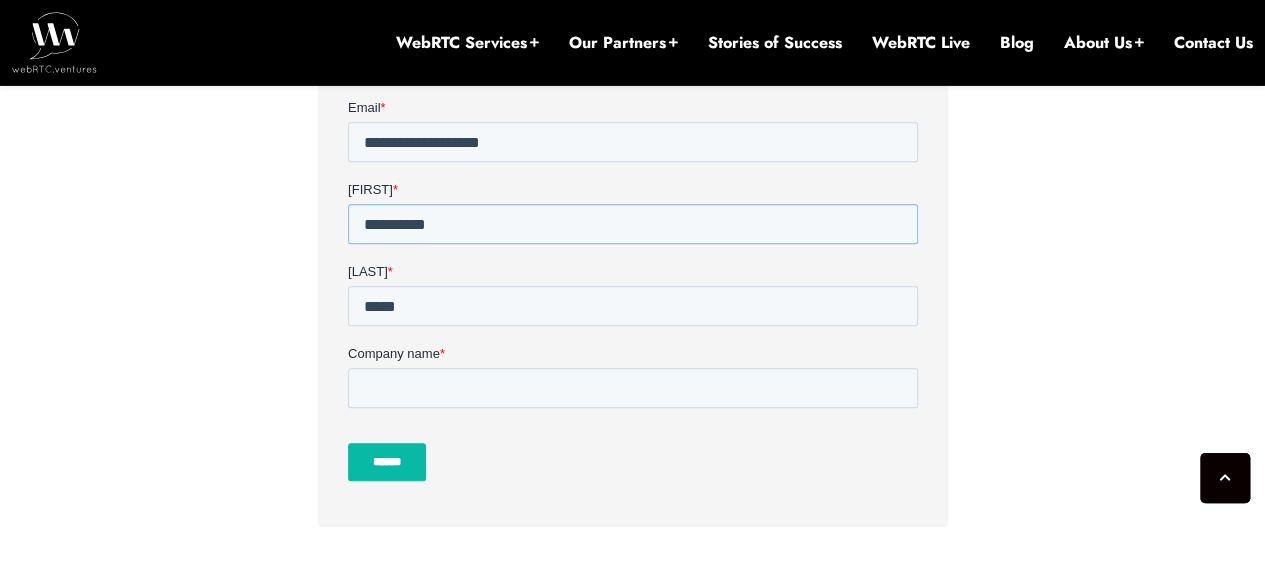 scroll, scrollTop: 866, scrollLeft: 0, axis: vertical 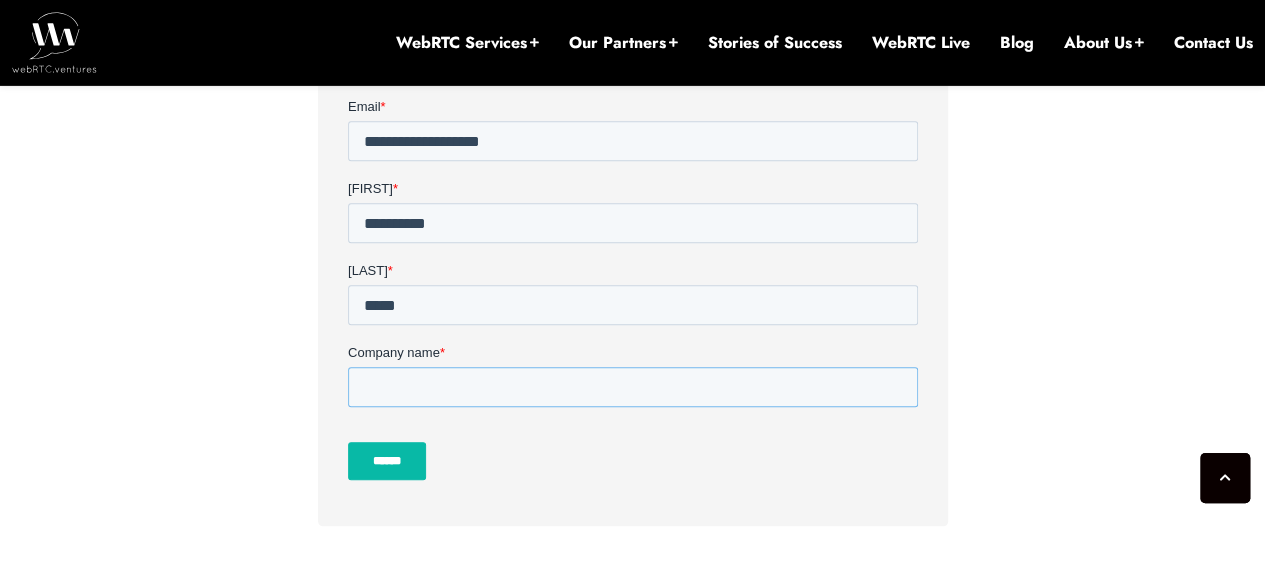 click on "Company name *" at bounding box center (632, 387) 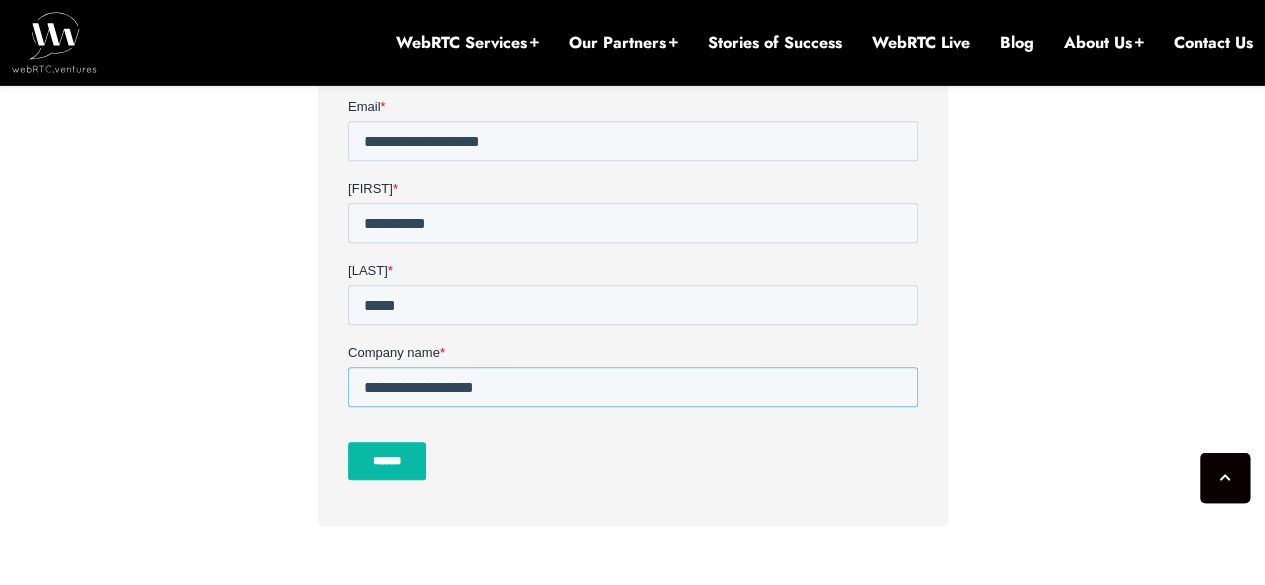 type on "**********" 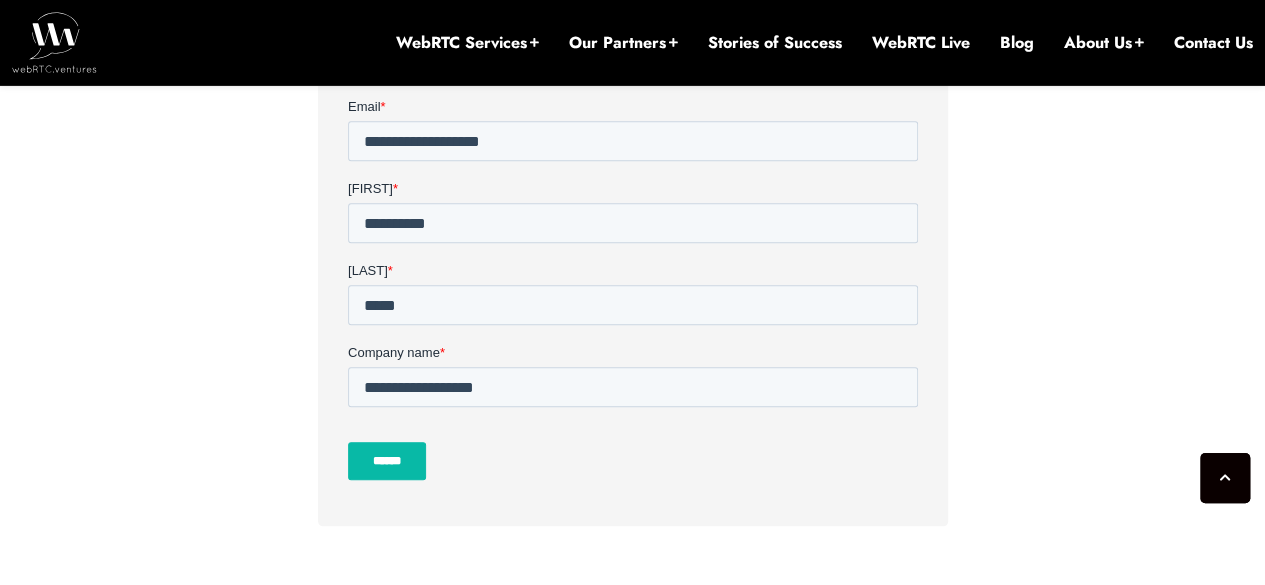 click on "******" at bounding box center [386, 461] 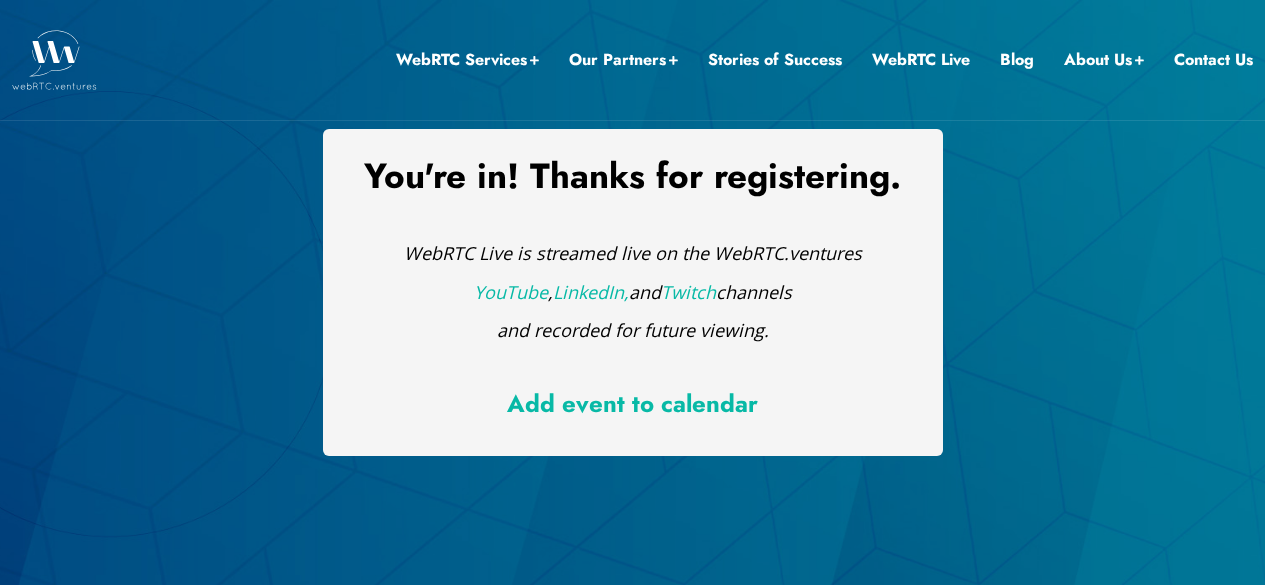 scroll, scrollTop: 0, scrollLeft: 0, axis: both 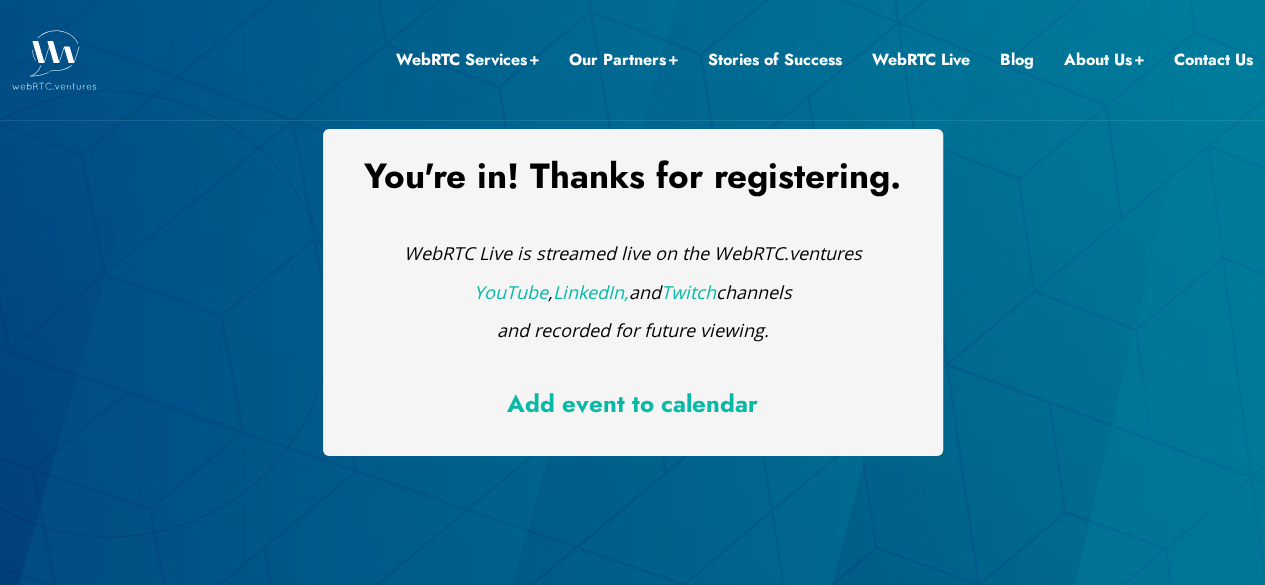 click on "Add event to calendar" at bounding box center (632, 403) 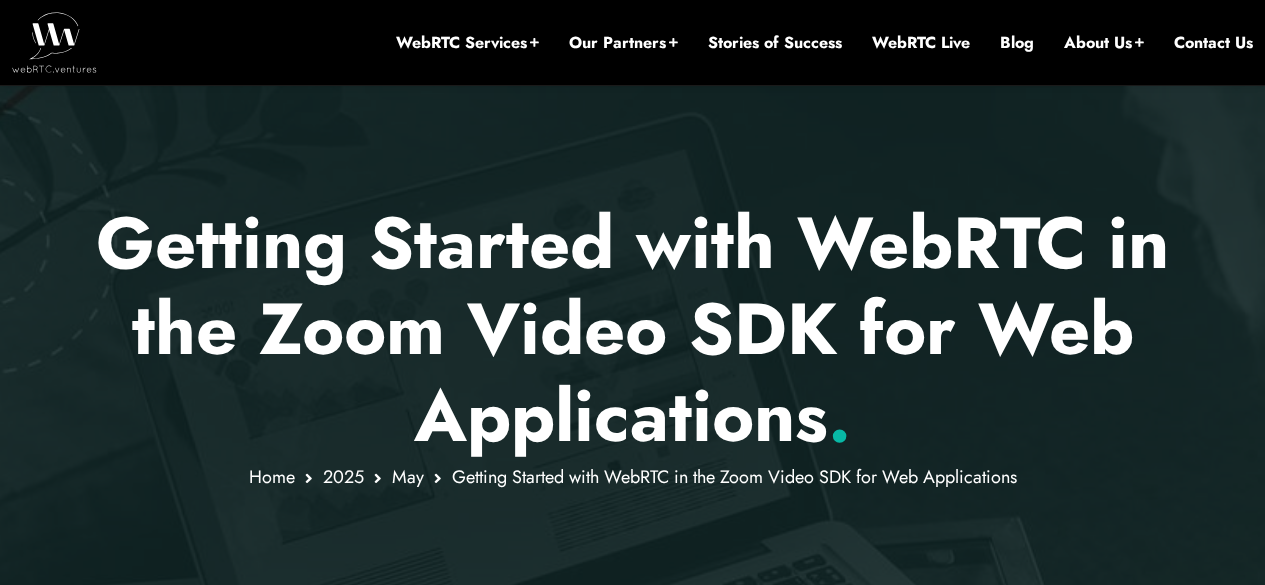 scroll, scrollTop: 0, scrollLeft: 0, axis: both 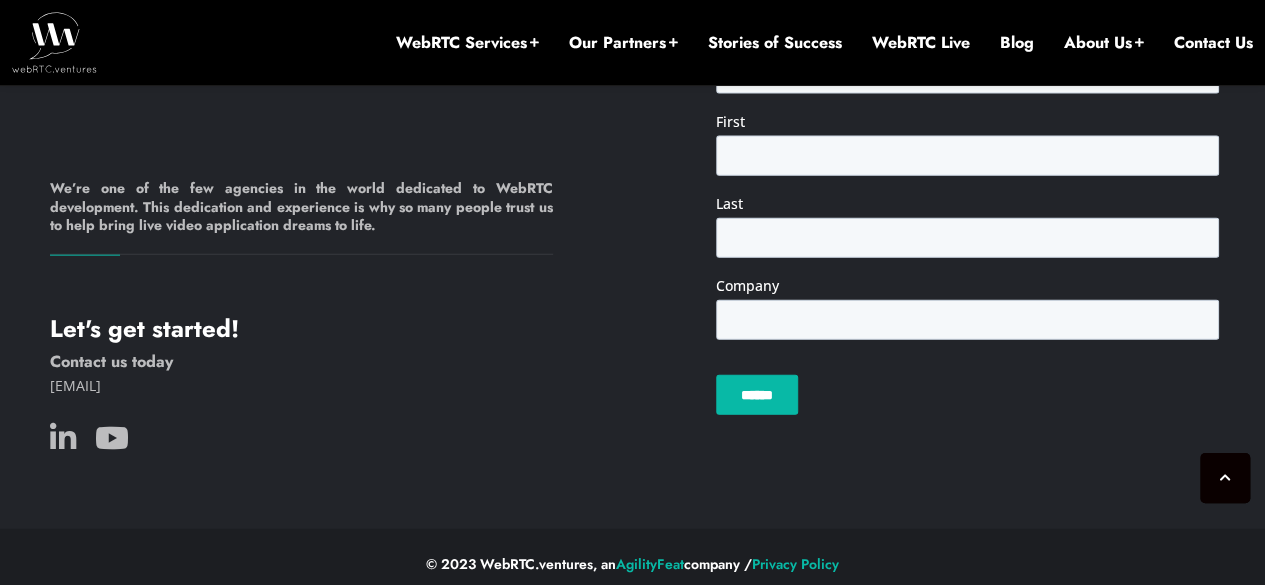 click on "Scheduled Scaling for WebRTC: Handling Predictable Video Streaming Loads with AWS" at bounding box center (227, -783) 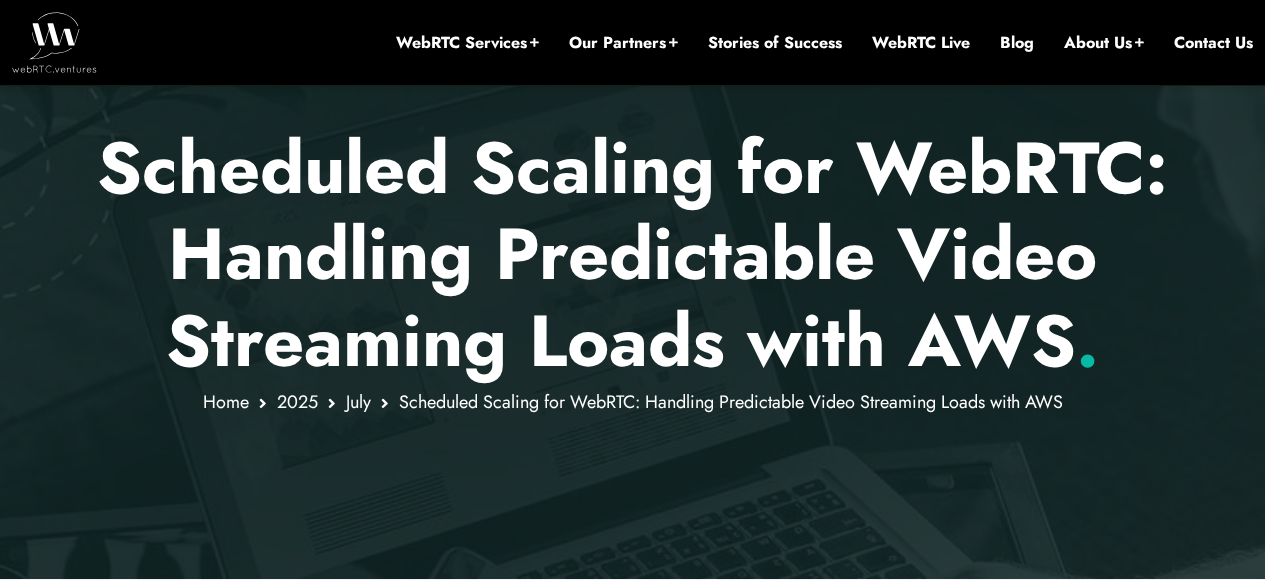 scroll, scrollTop: 0, scrollLeft: 0, axis: both 